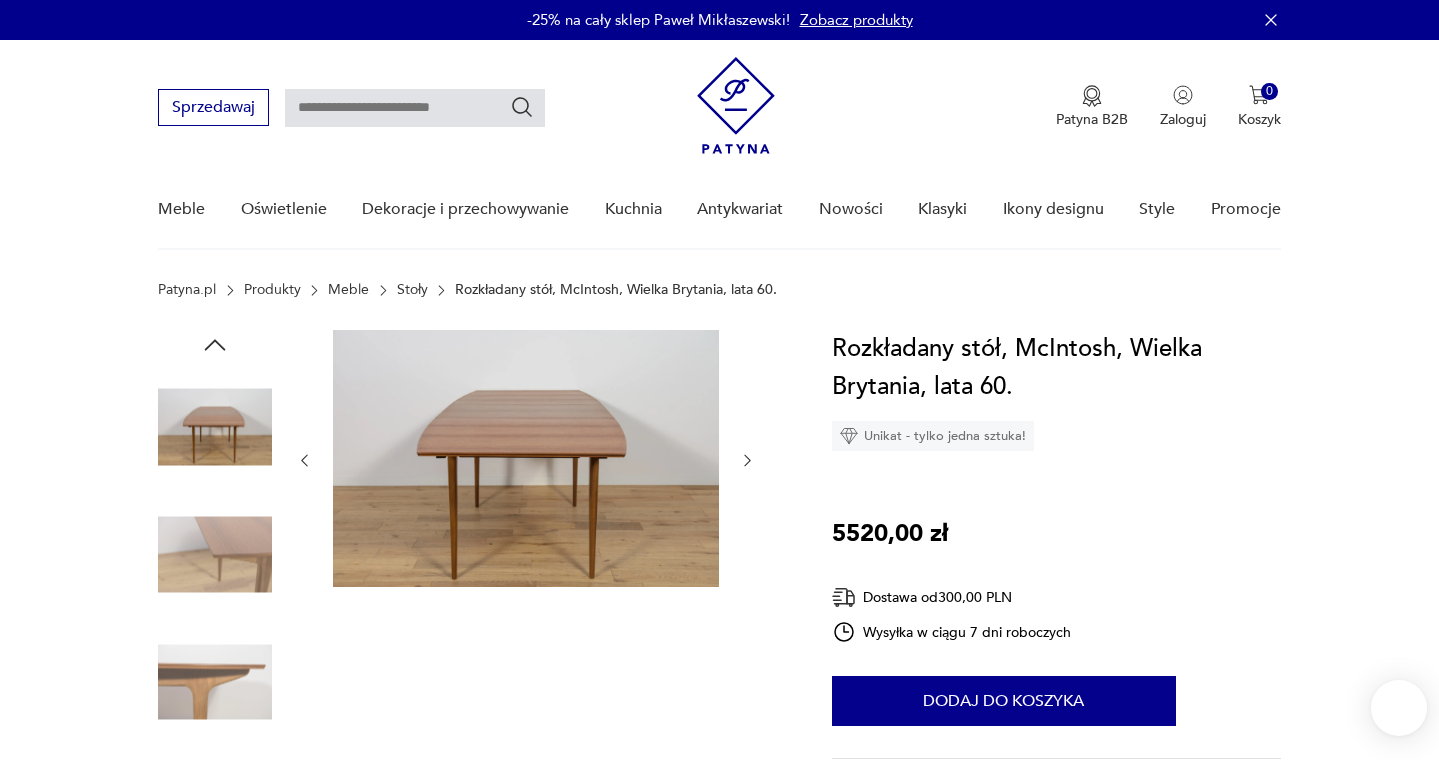 scroll, scrollTop: 0, scrollLeft: 0, axis: both 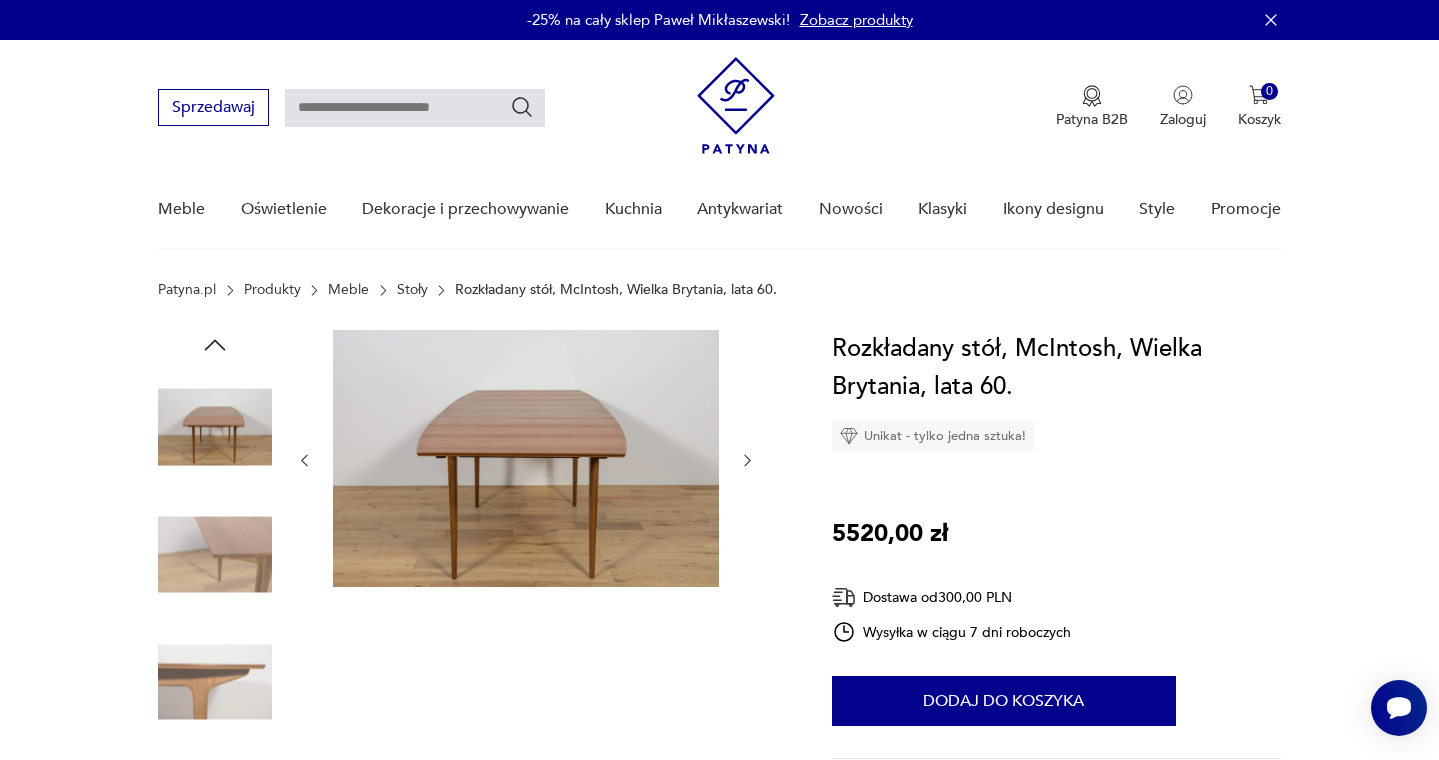 click 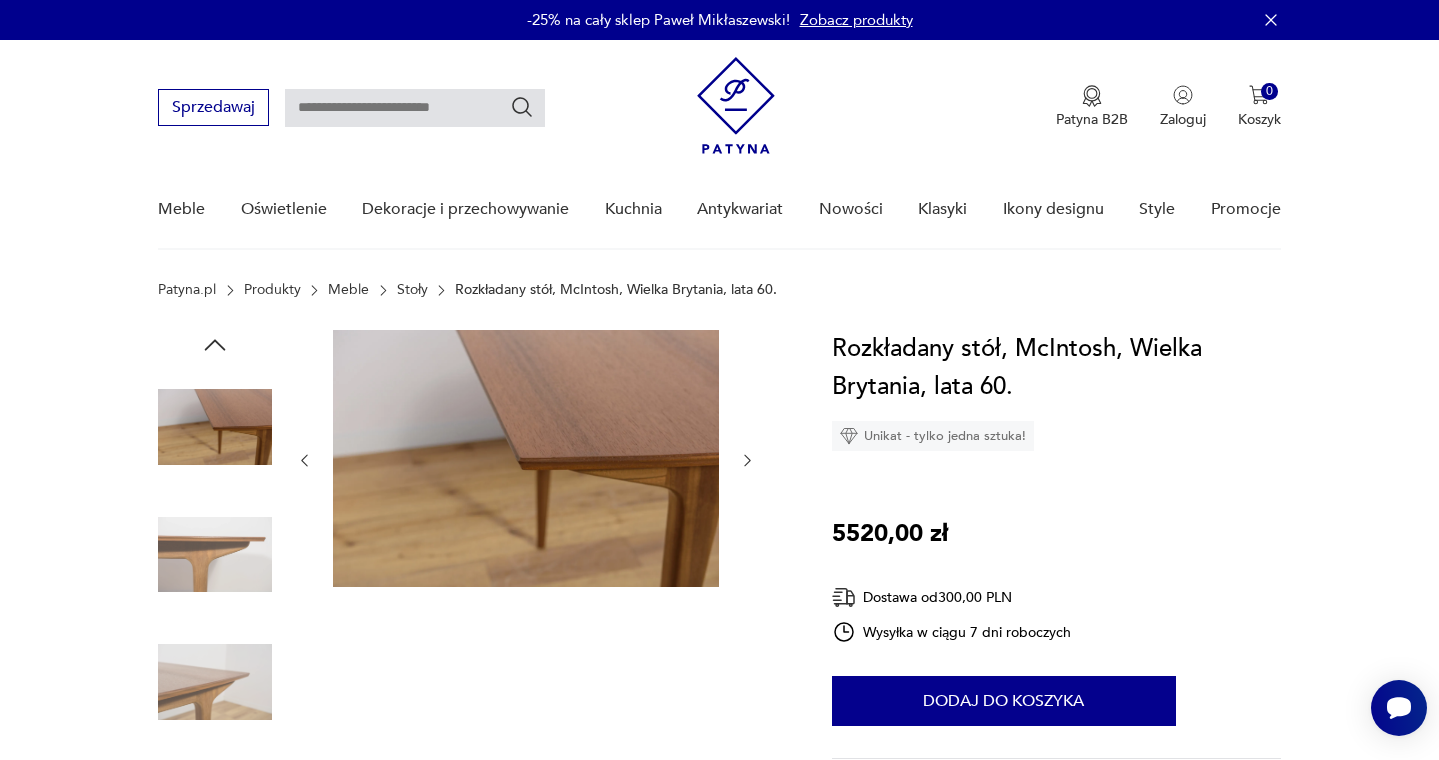 click 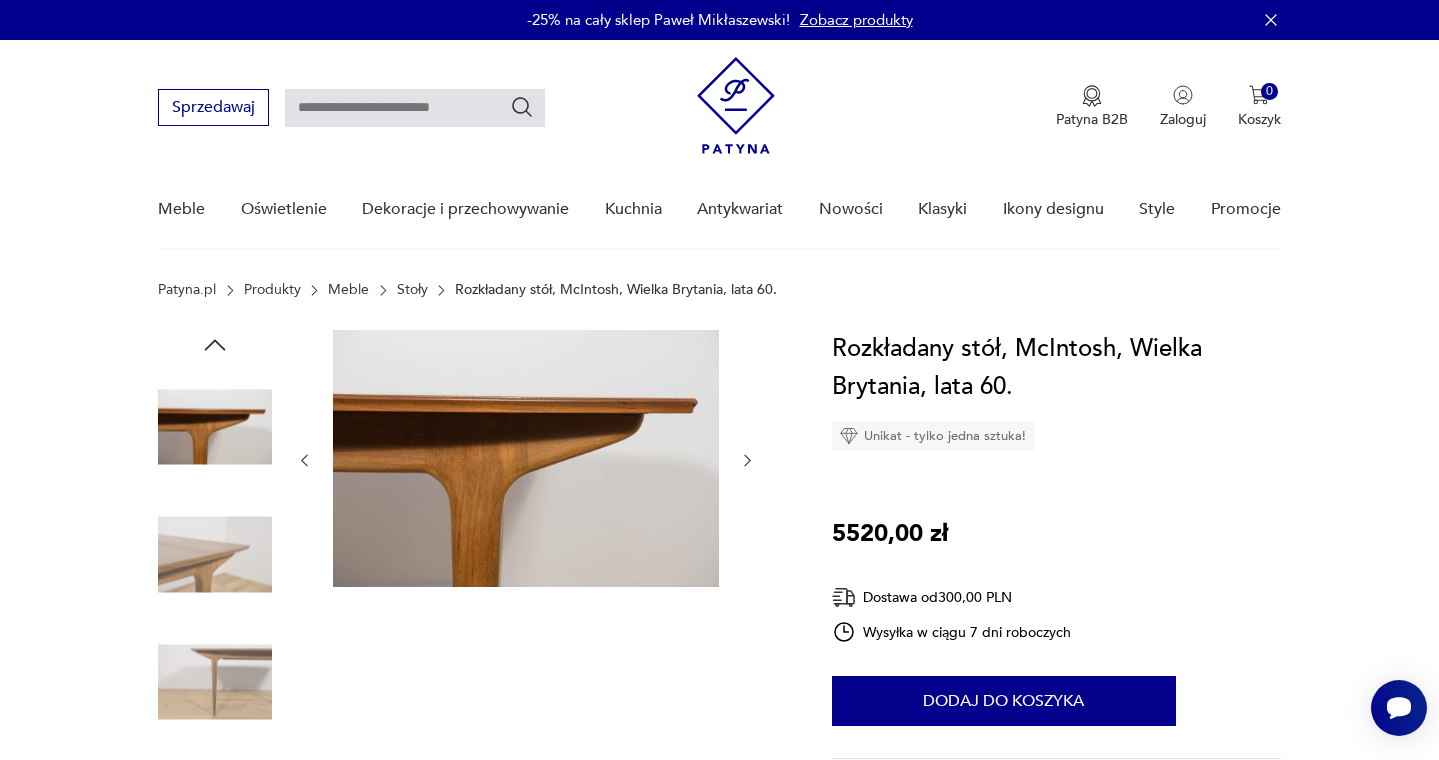 click 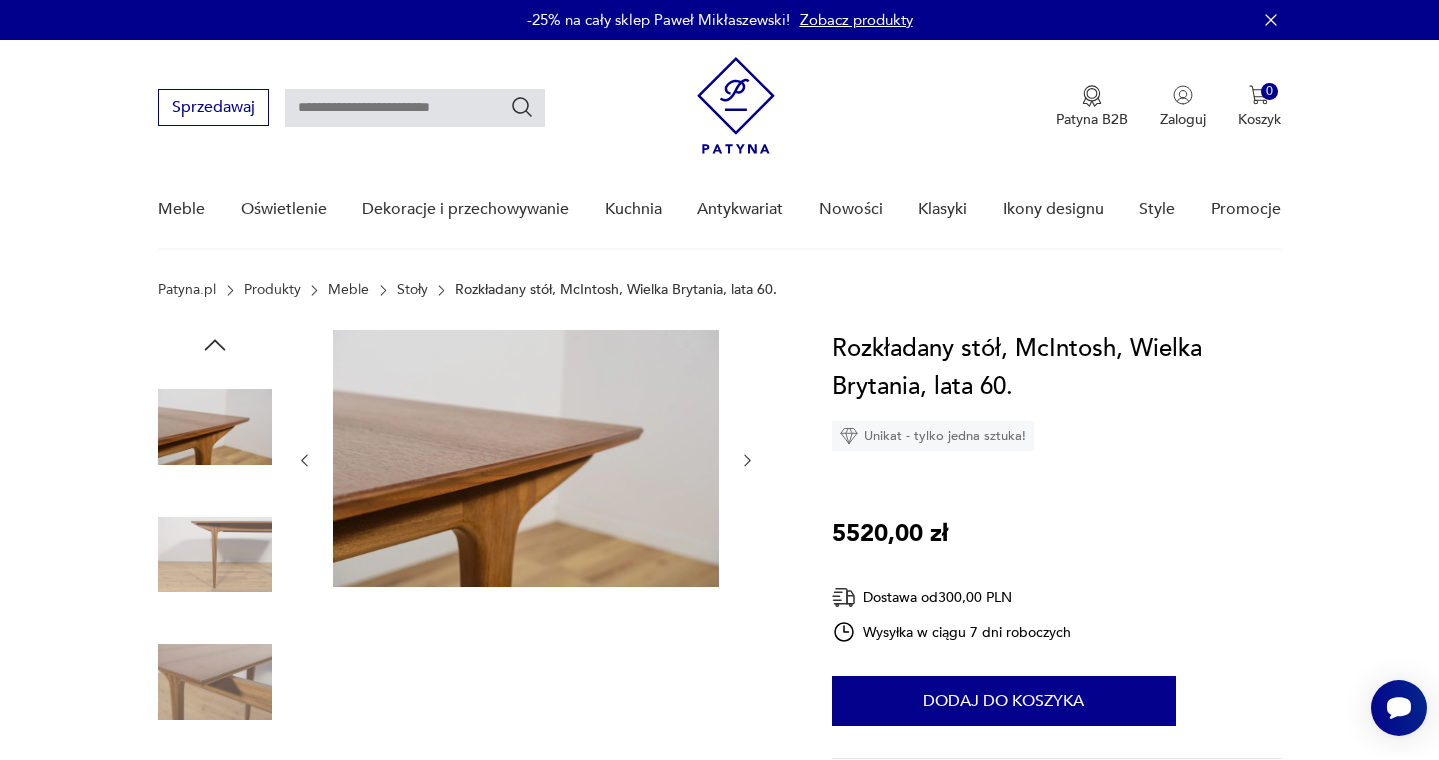 click 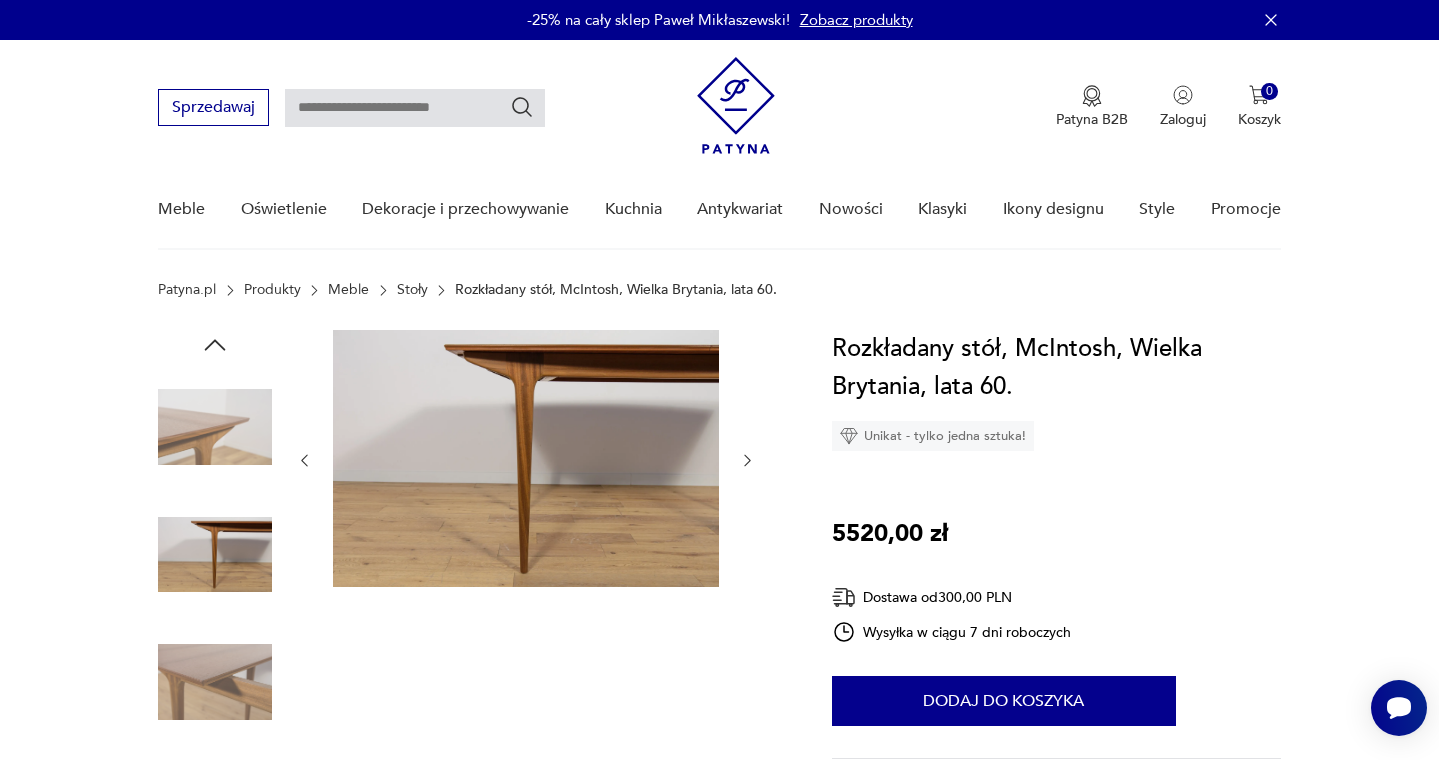 click 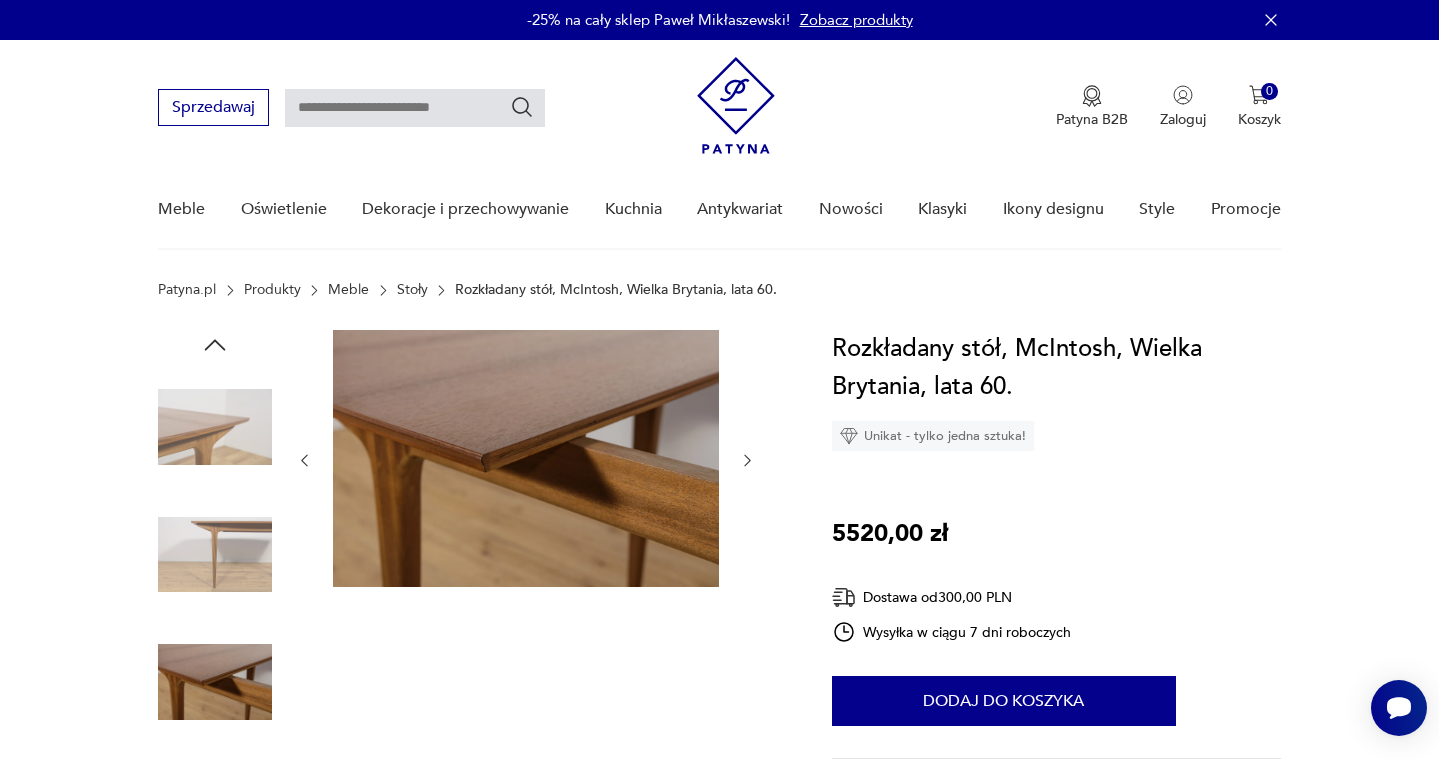 click 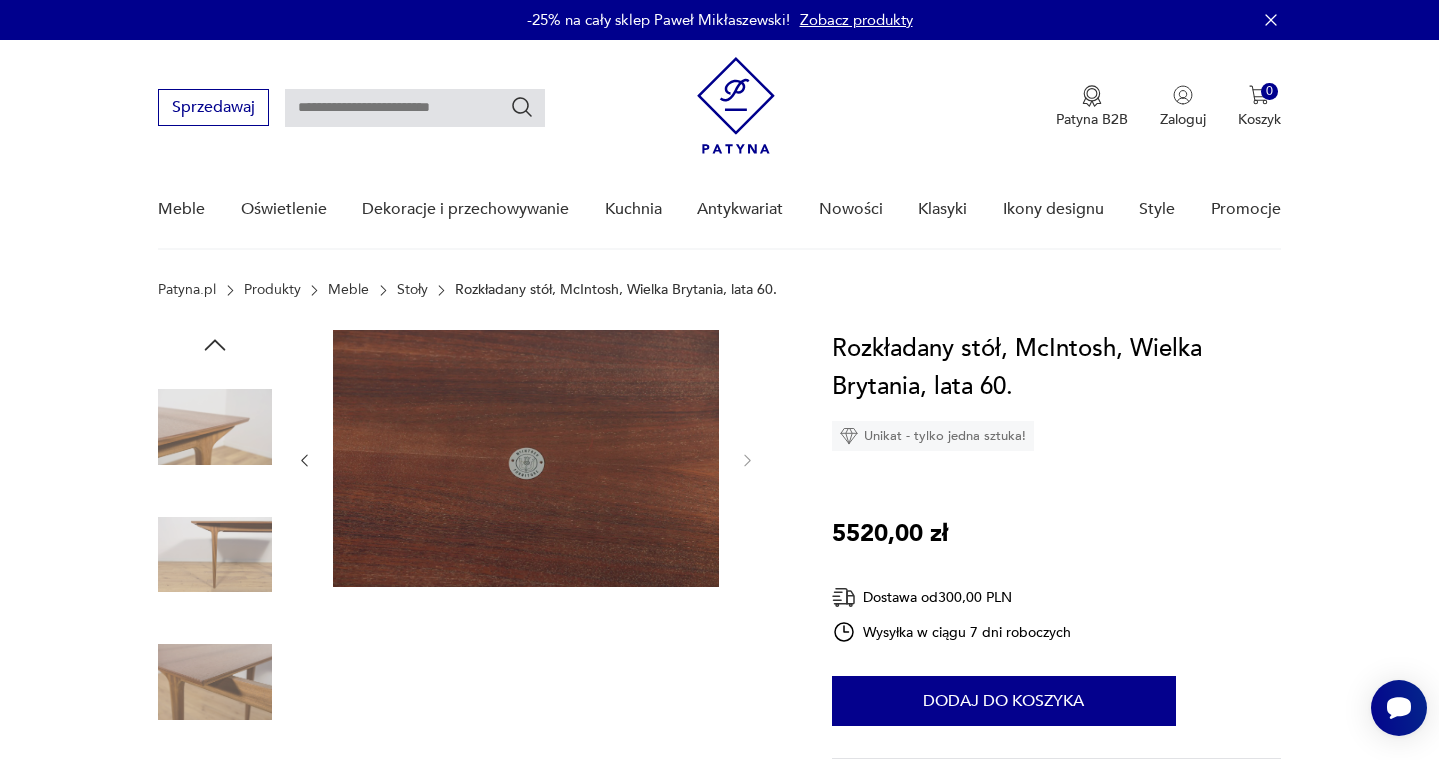 scroll, scrollTop: 0, scrollLeft: 0, axis: both 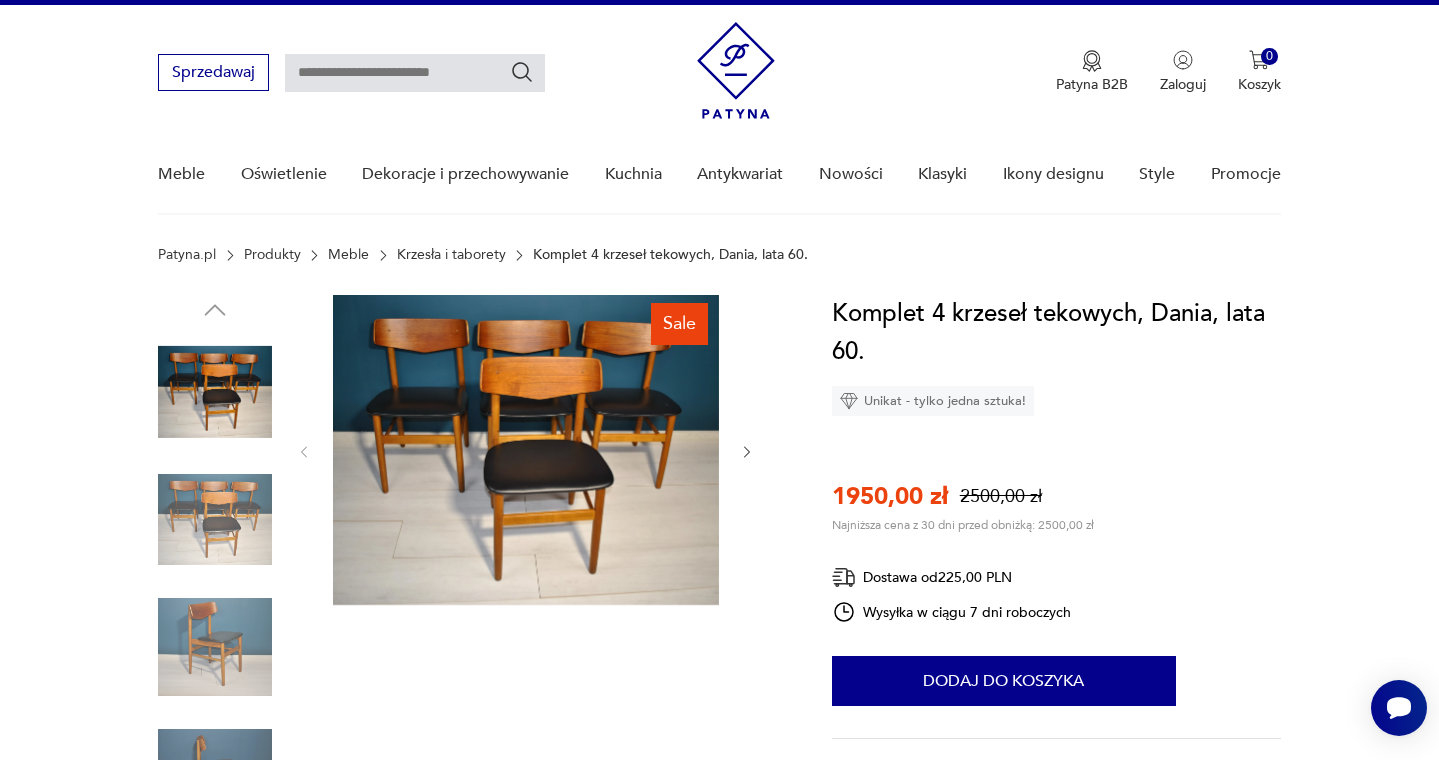 click 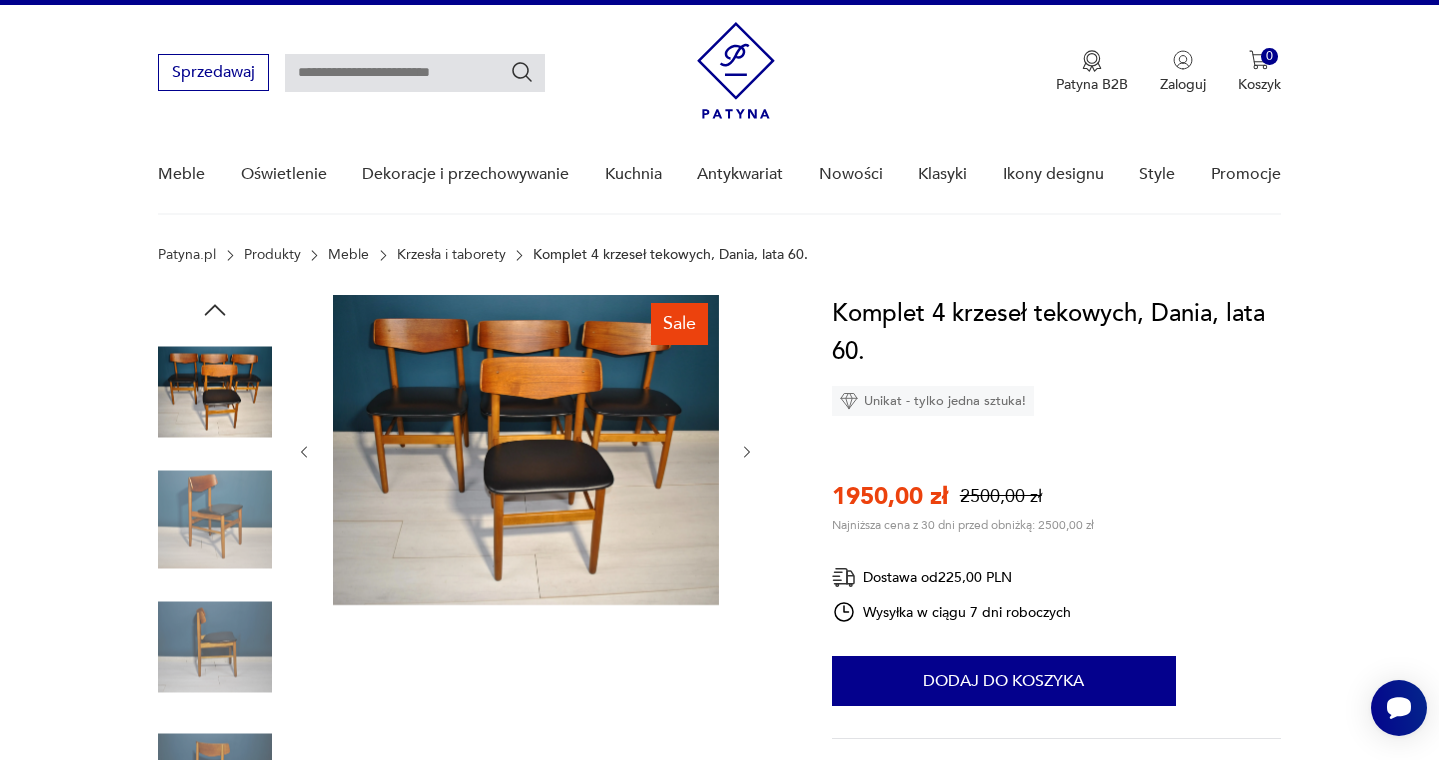 click 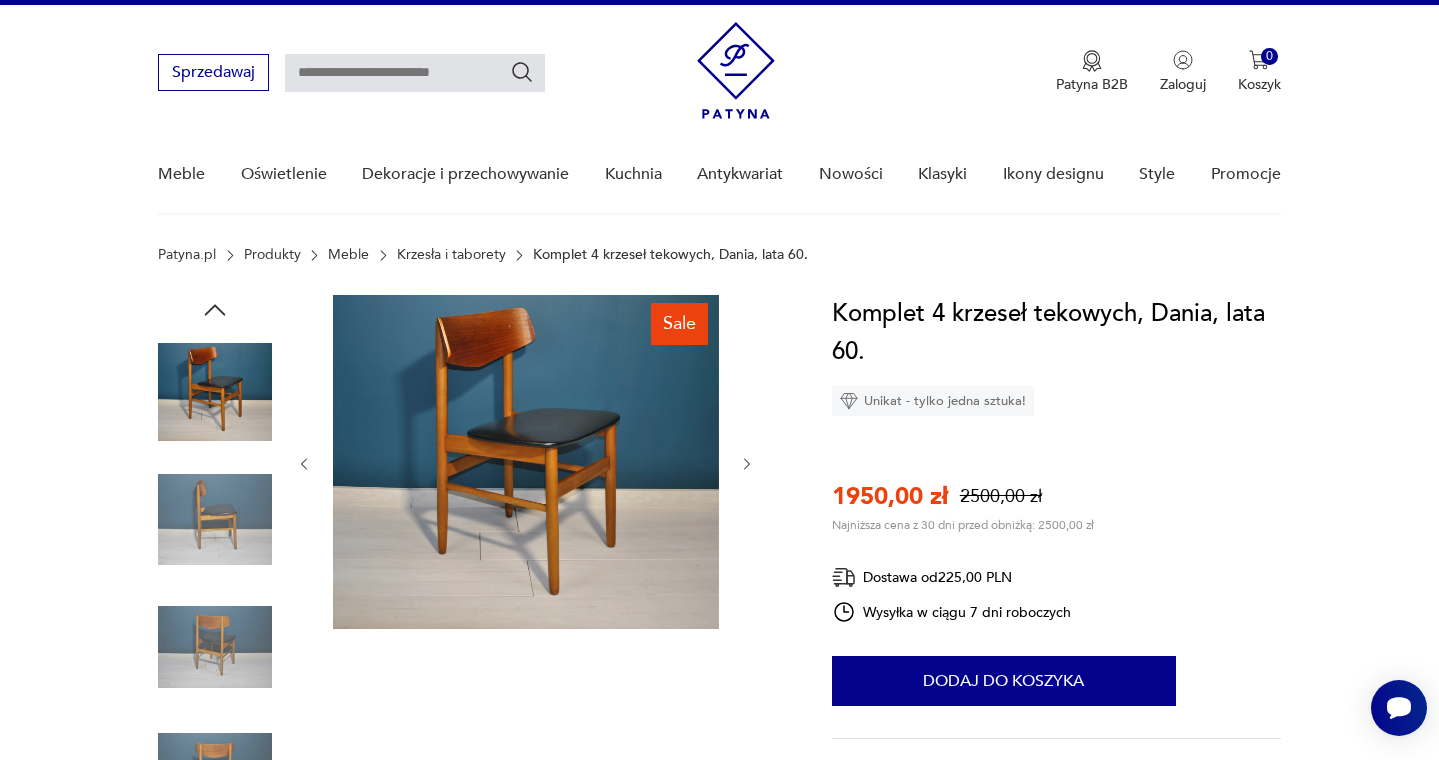click at bounding box center (526, 464) 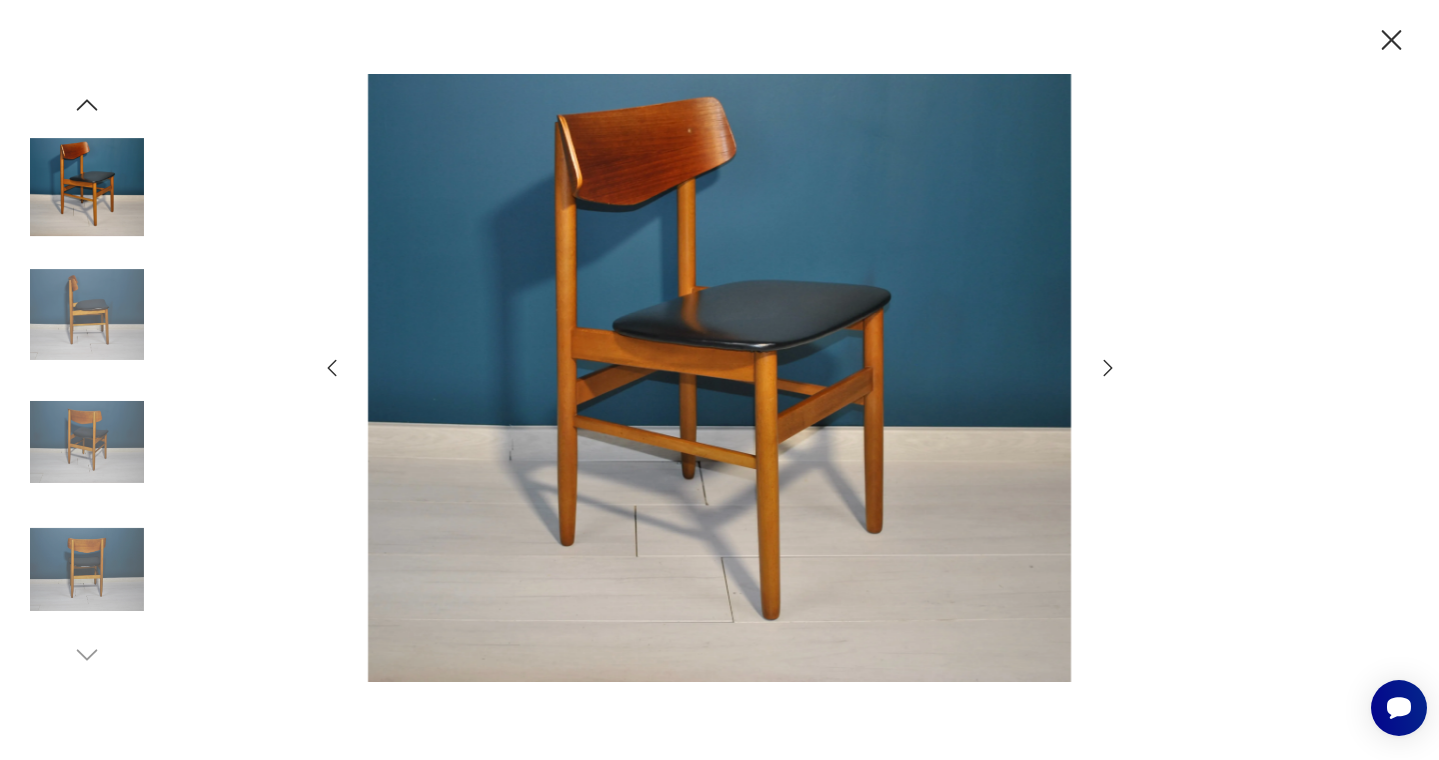 click 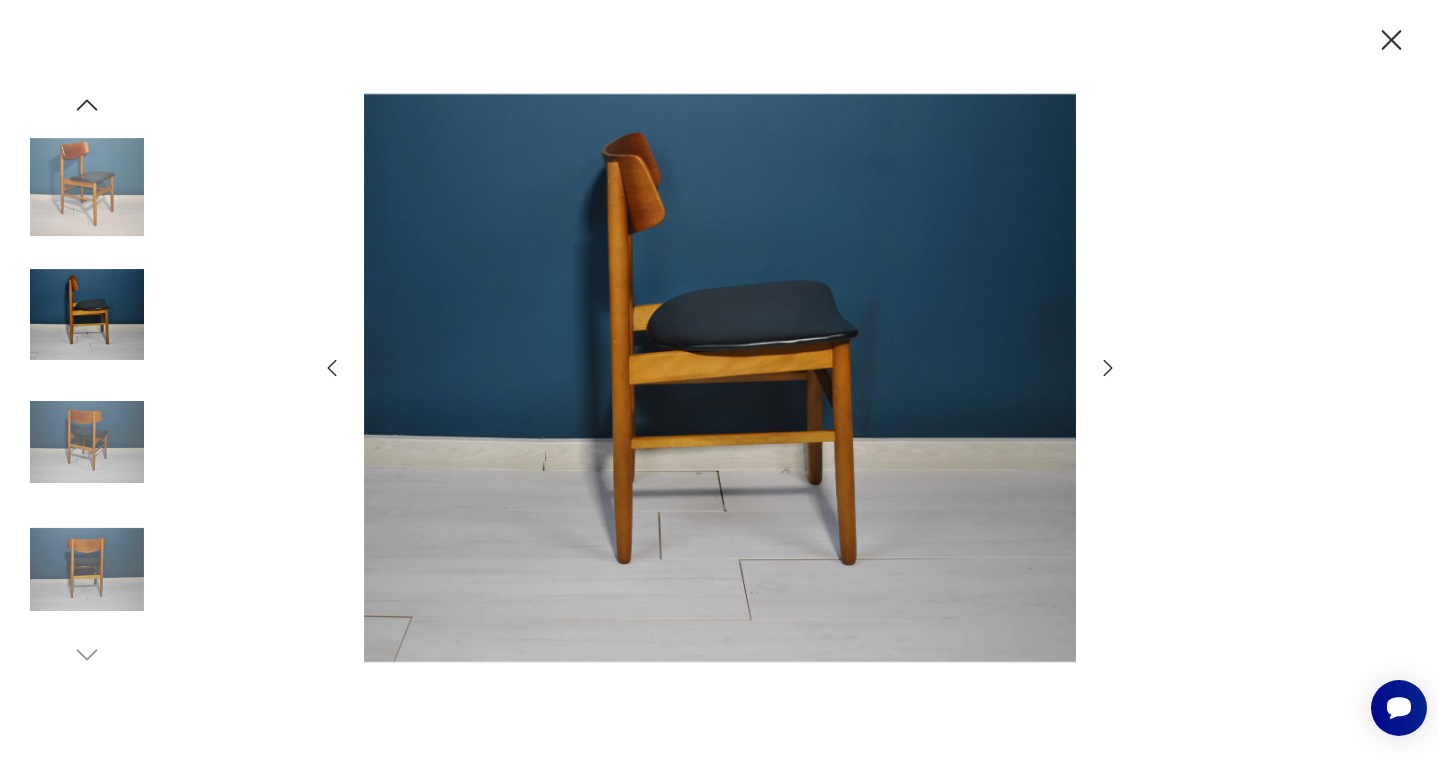 click 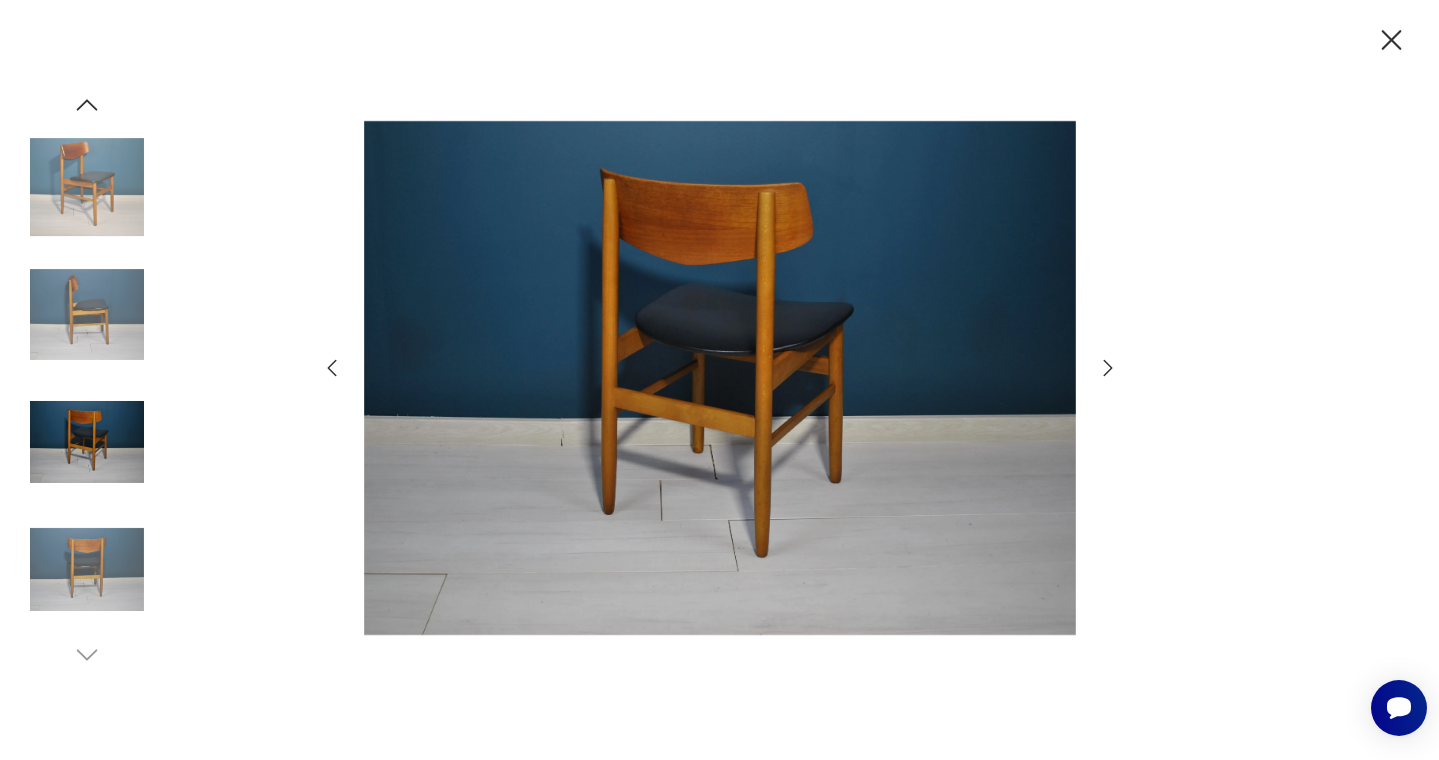 click 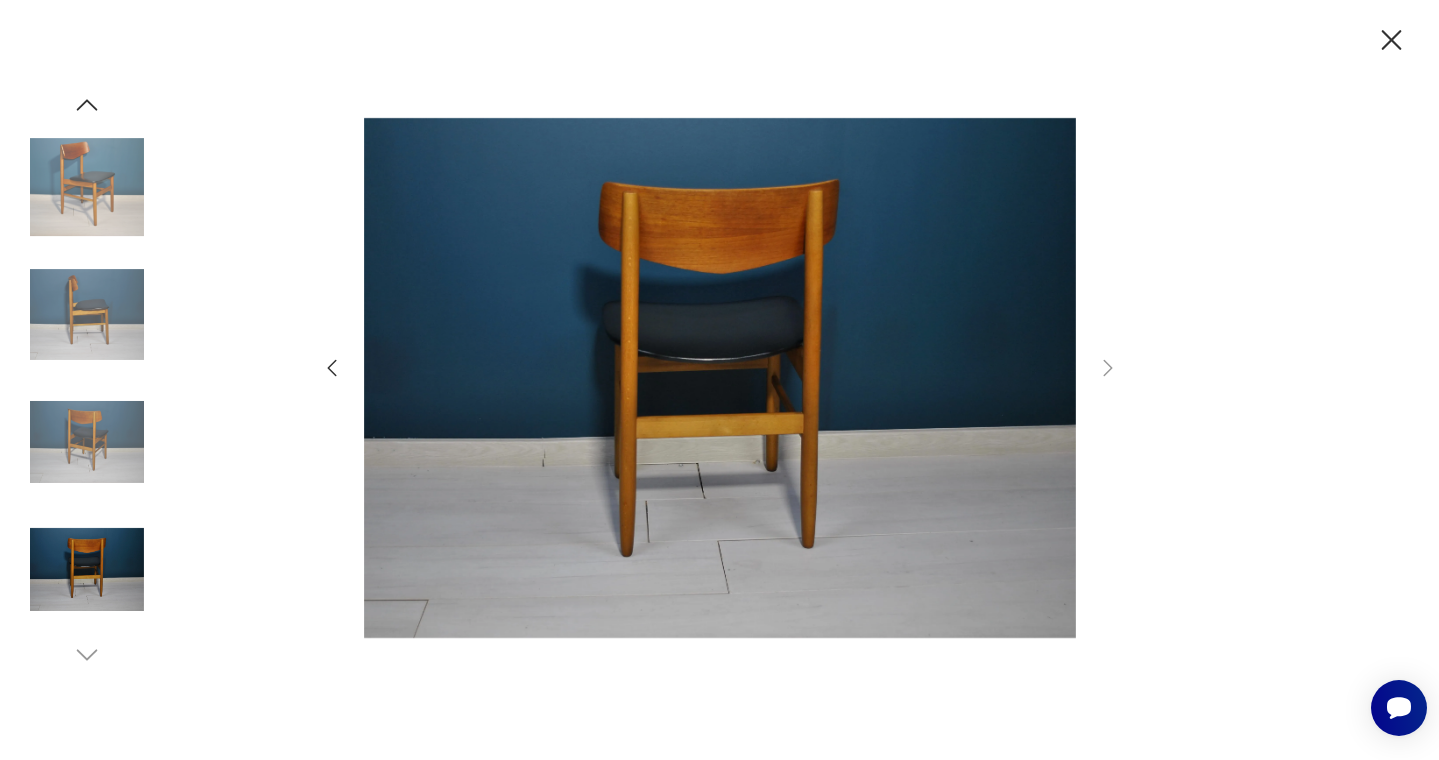 click 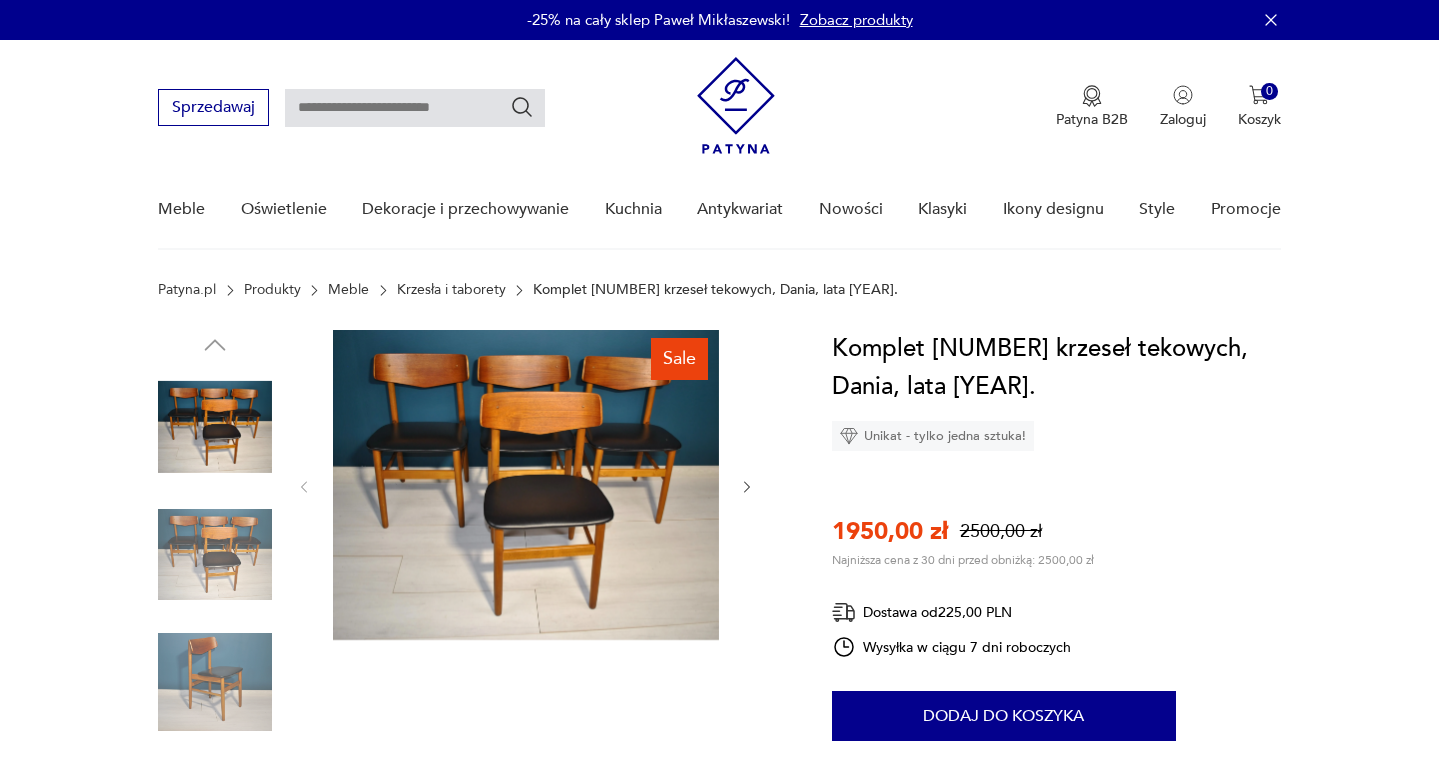 scroll, scrollTop: 40, scrollLeft: 0, axis: vertical 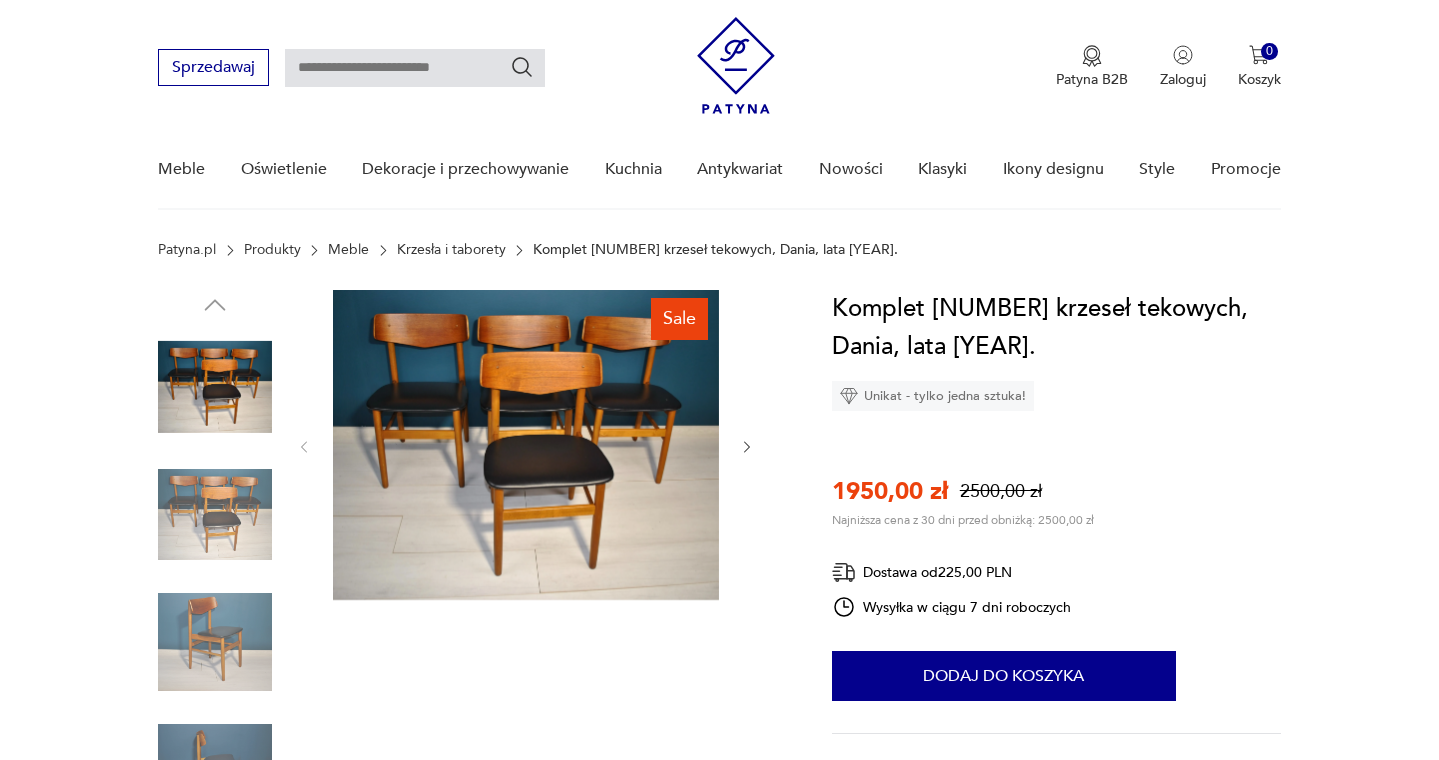 click at bounding box center (526, 445) 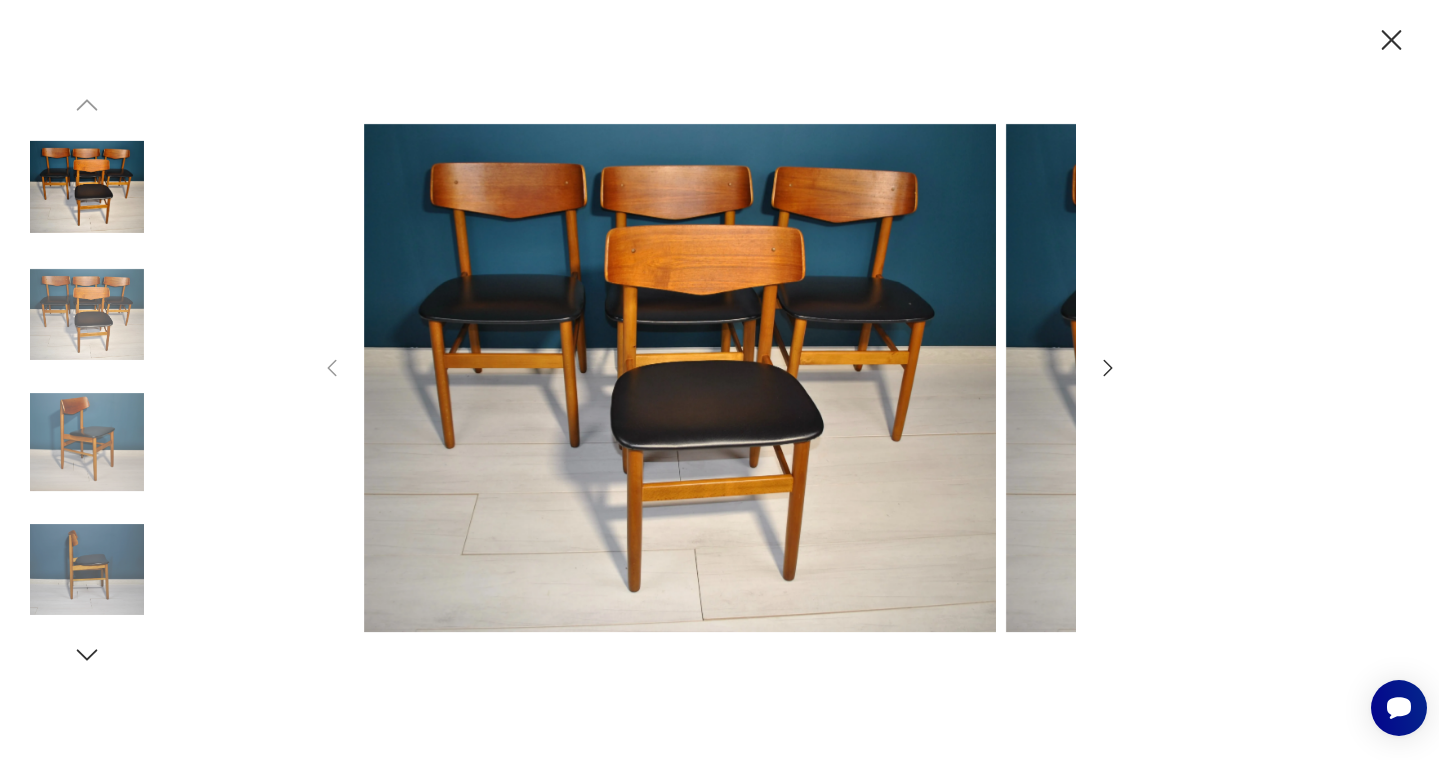 scroll, scrollTop: 0, scrollLeft: 0, axis: both 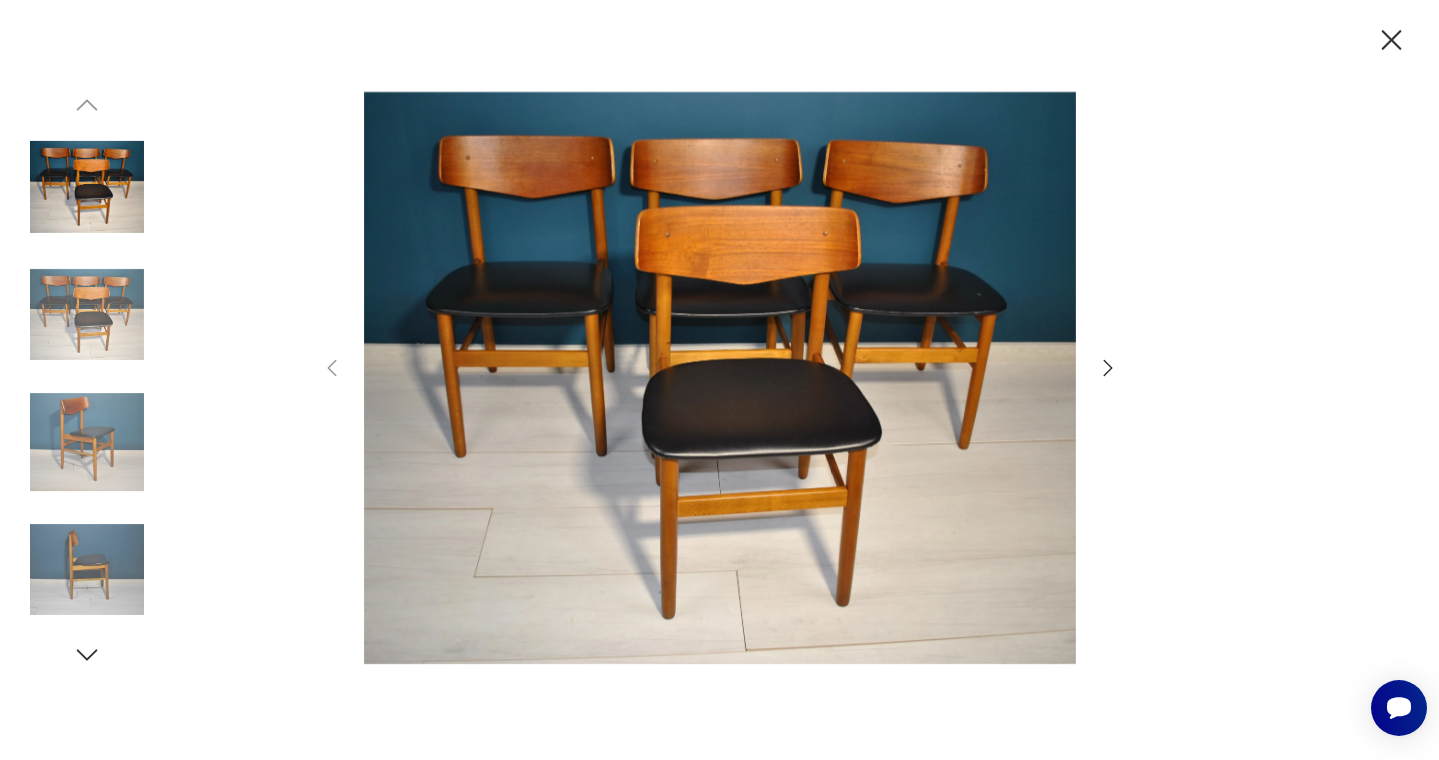 click 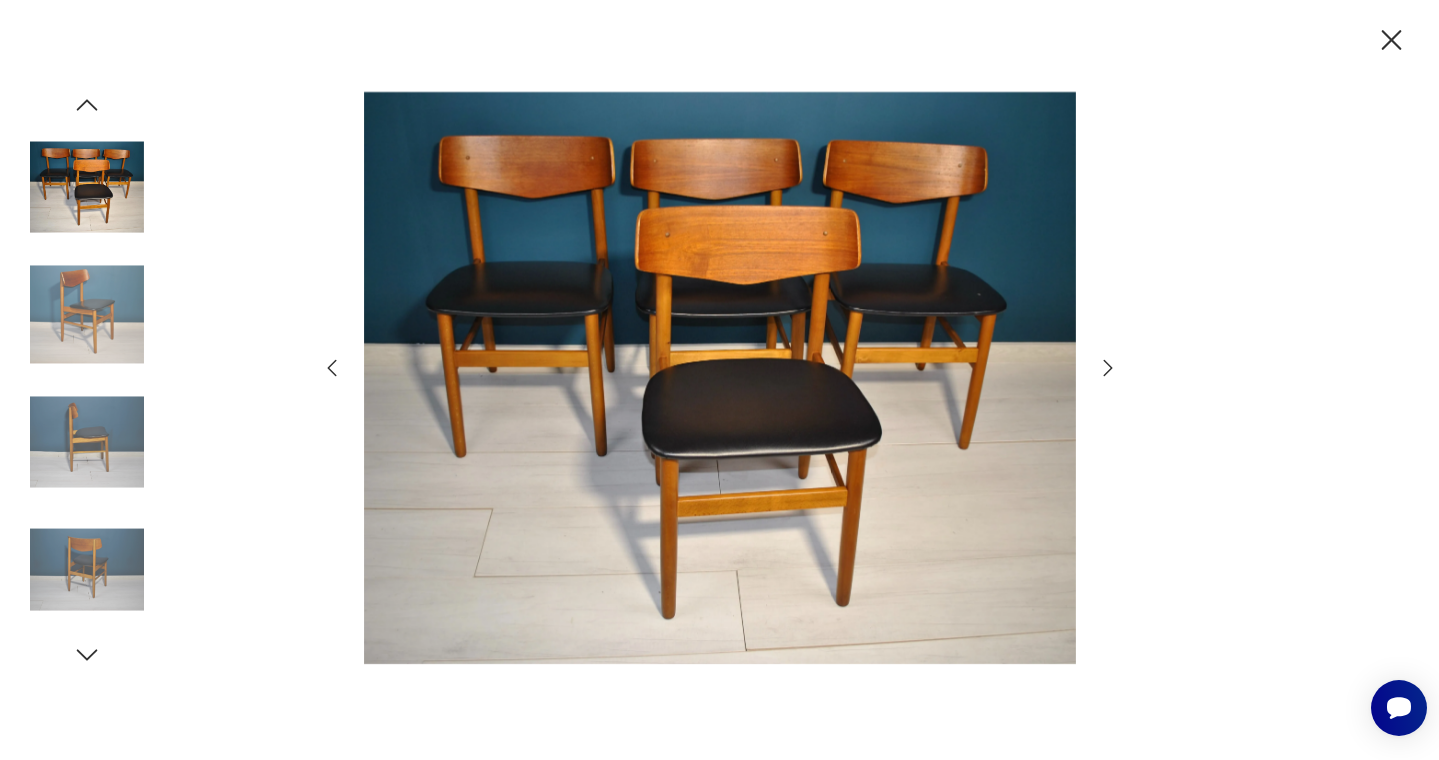 click 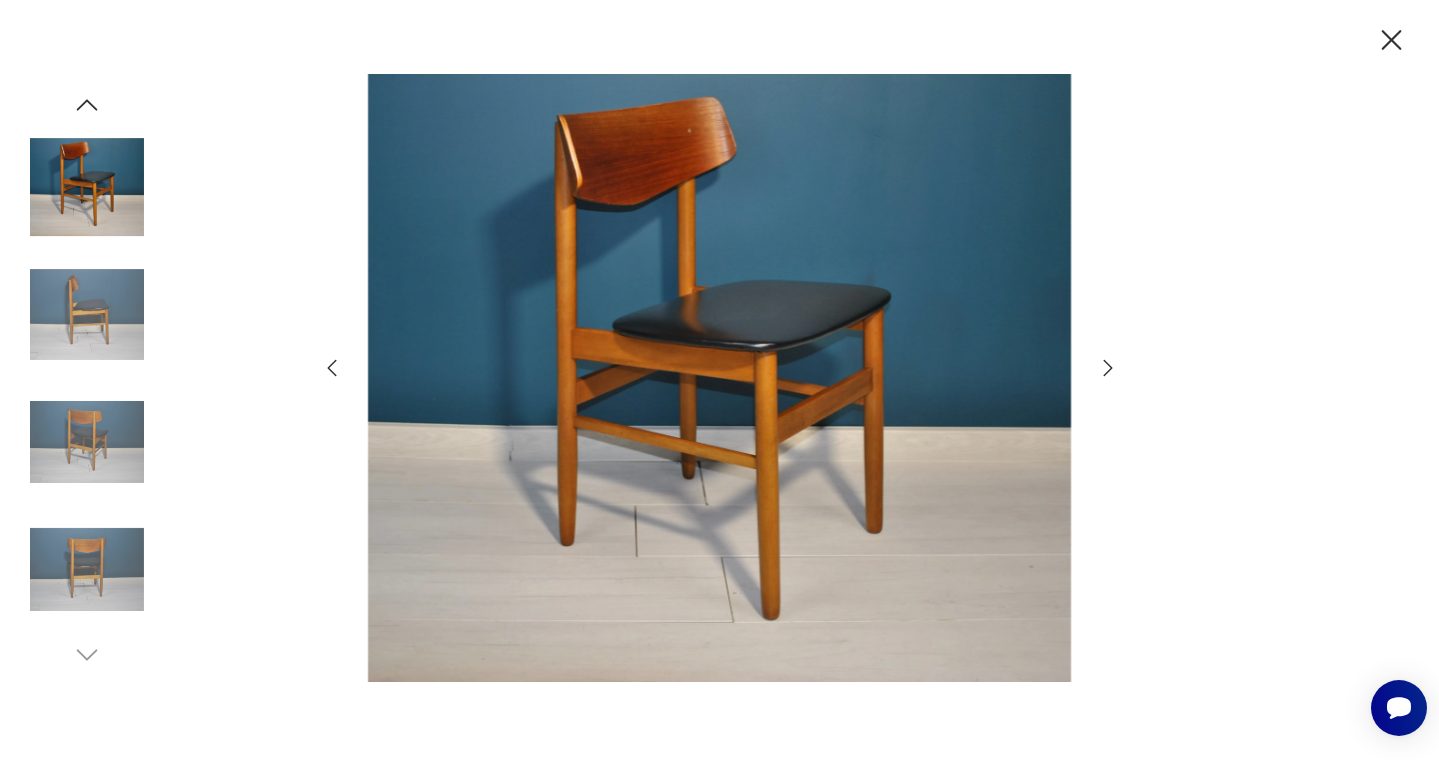 click at bounding box center [87, 315] 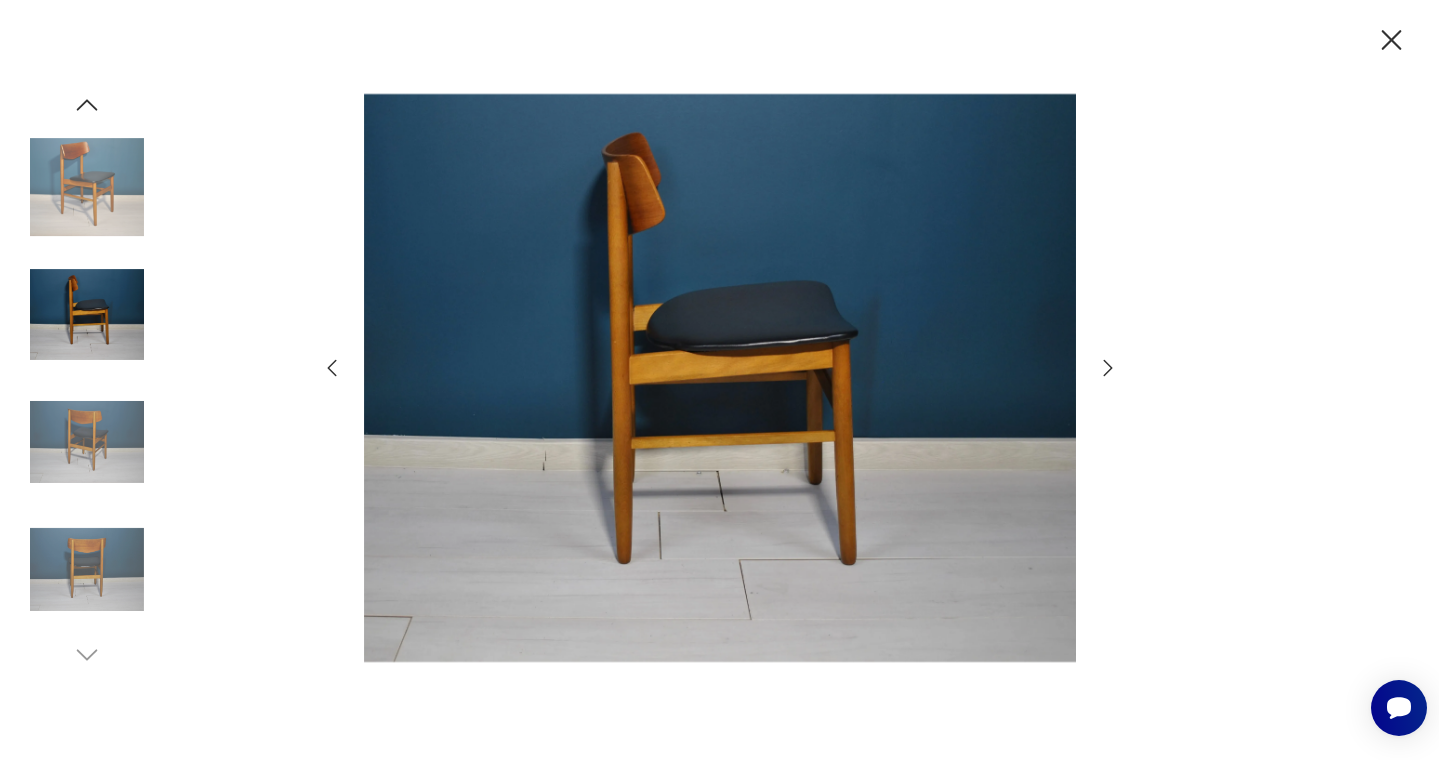 click at bounding box center [87, 442] 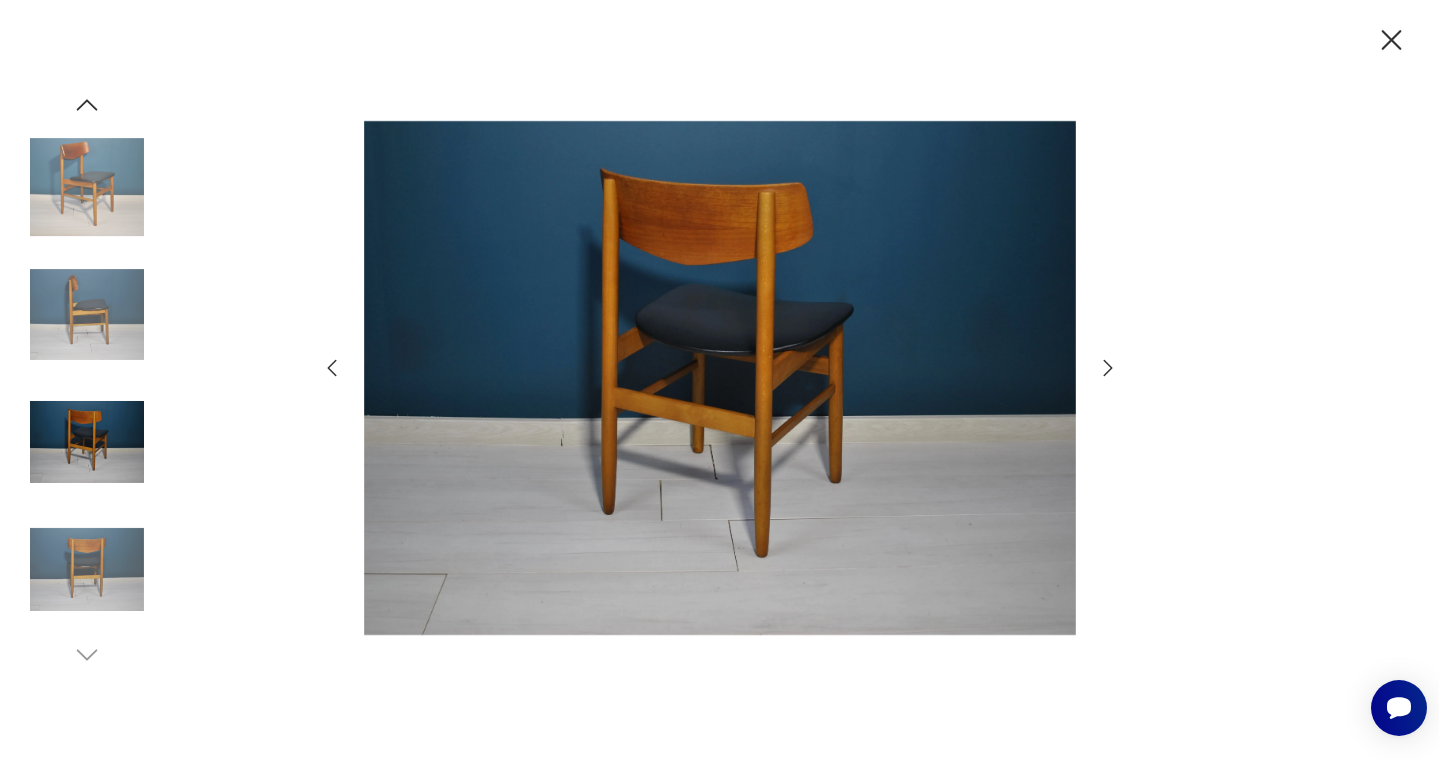 click at bounding box center (87, 570) 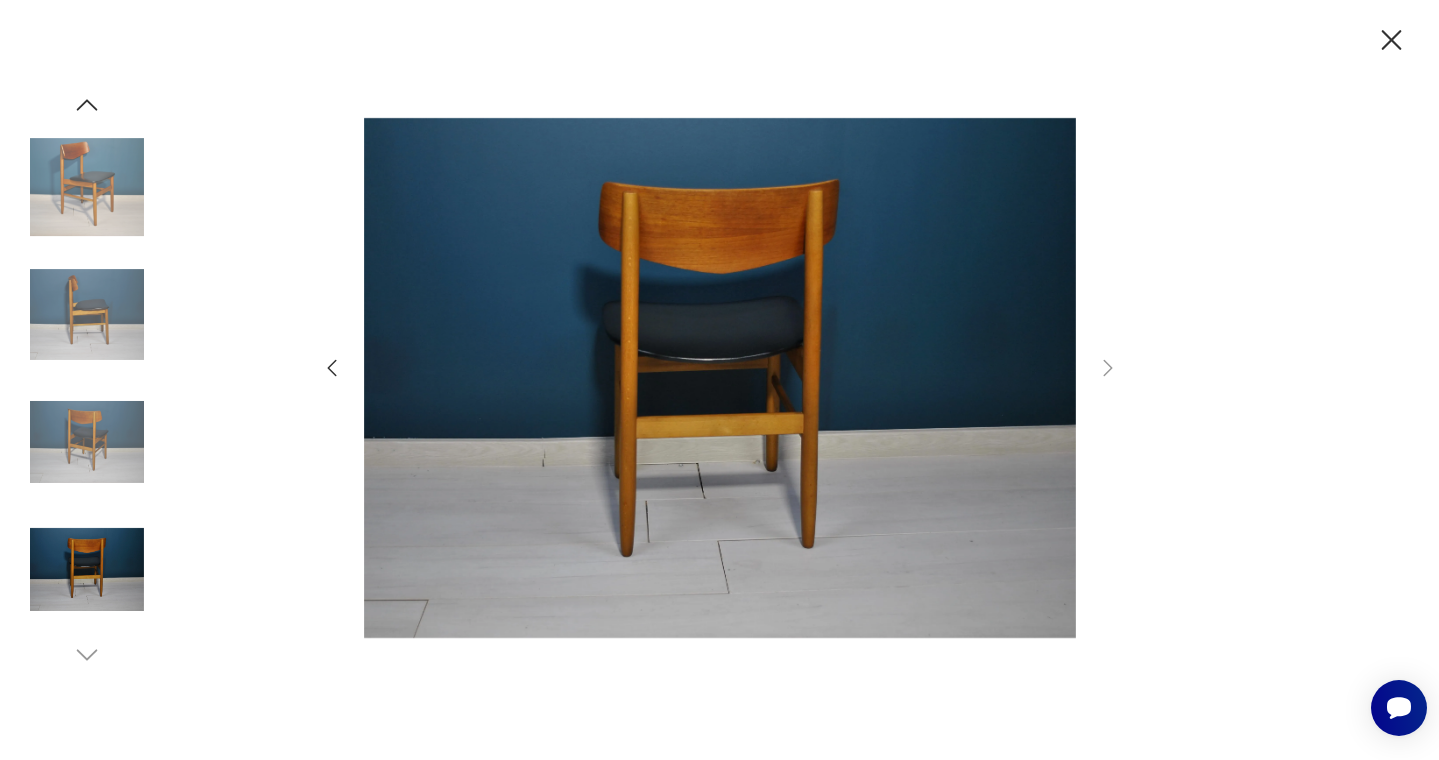 click at bounding box center [719, 380] 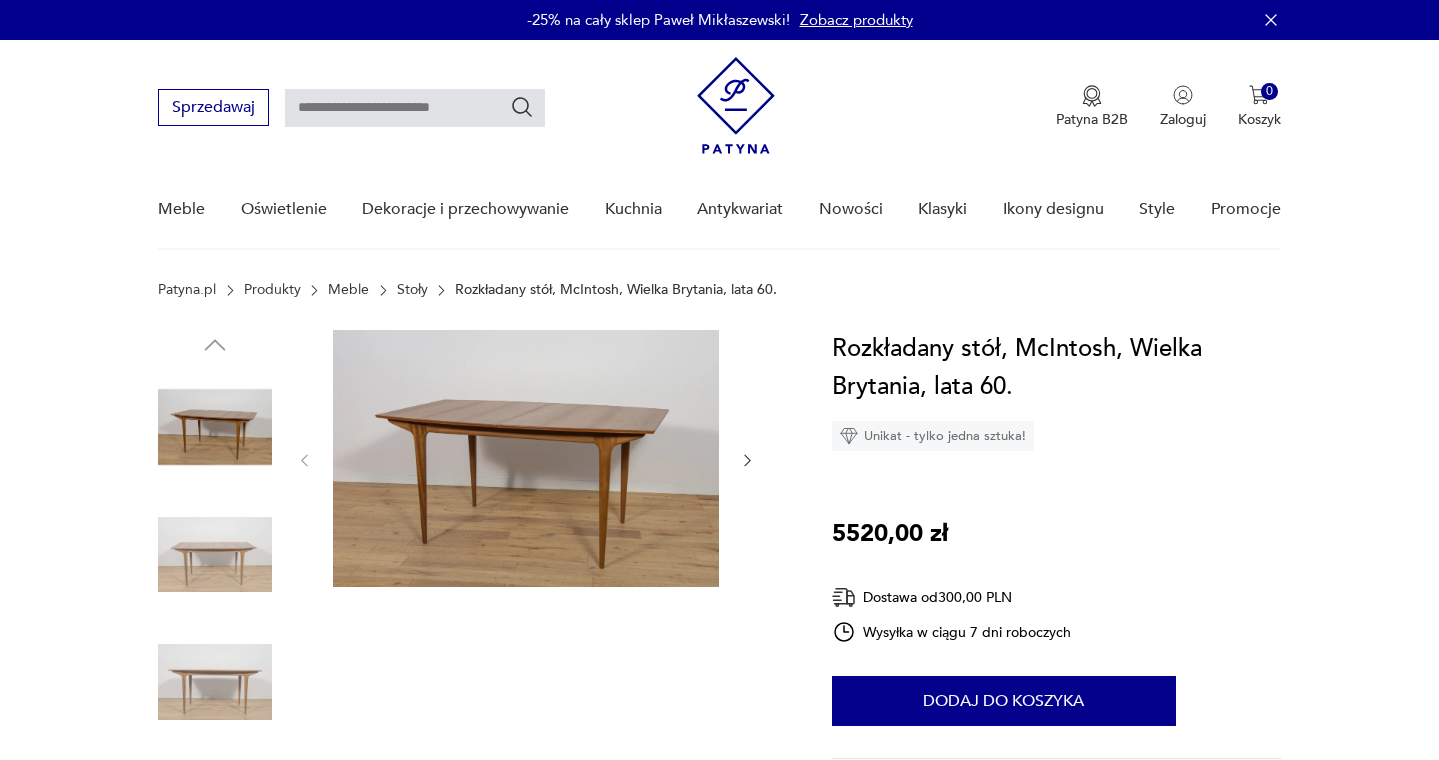 scroll, scrollTop: 0, scrollLeft: 0, axis: both 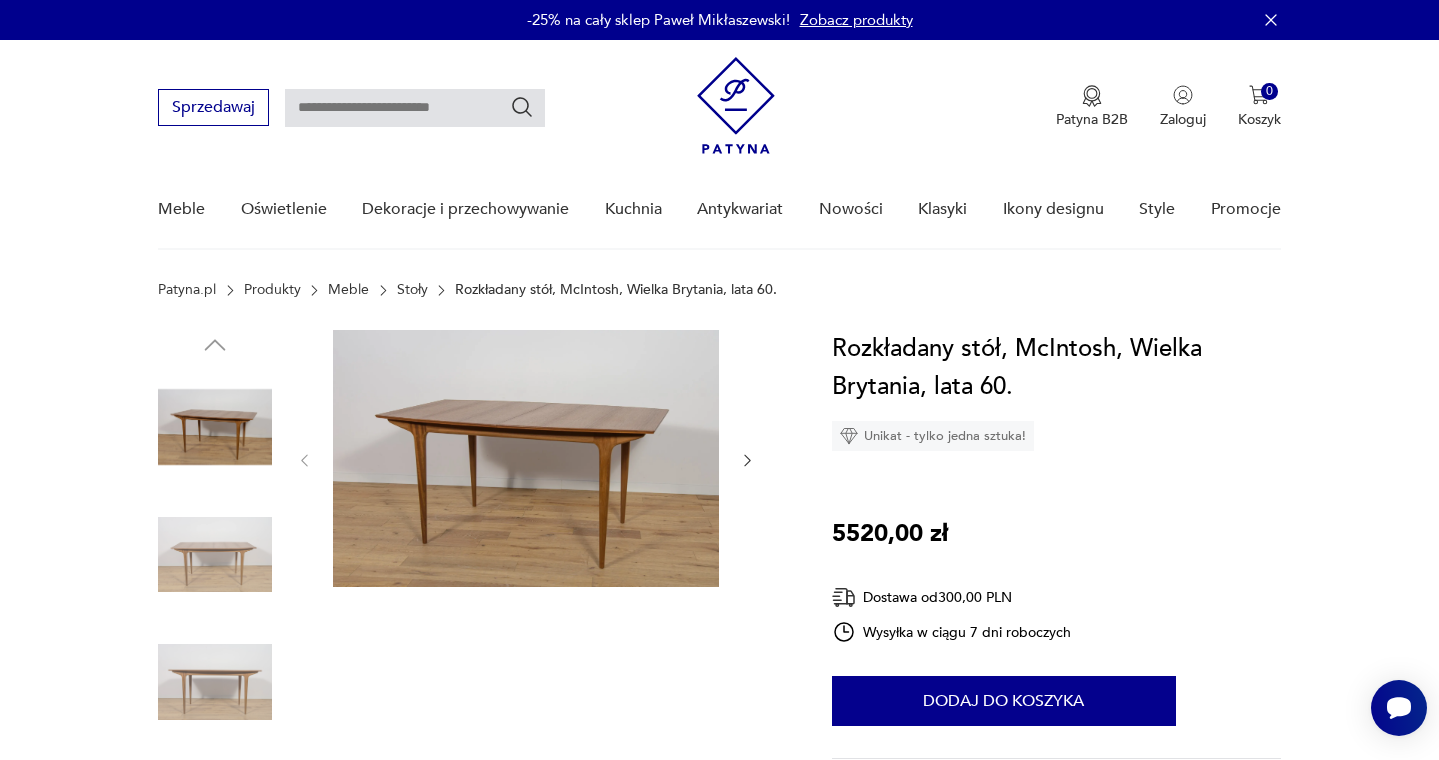 click at bounding box center (526, 458) 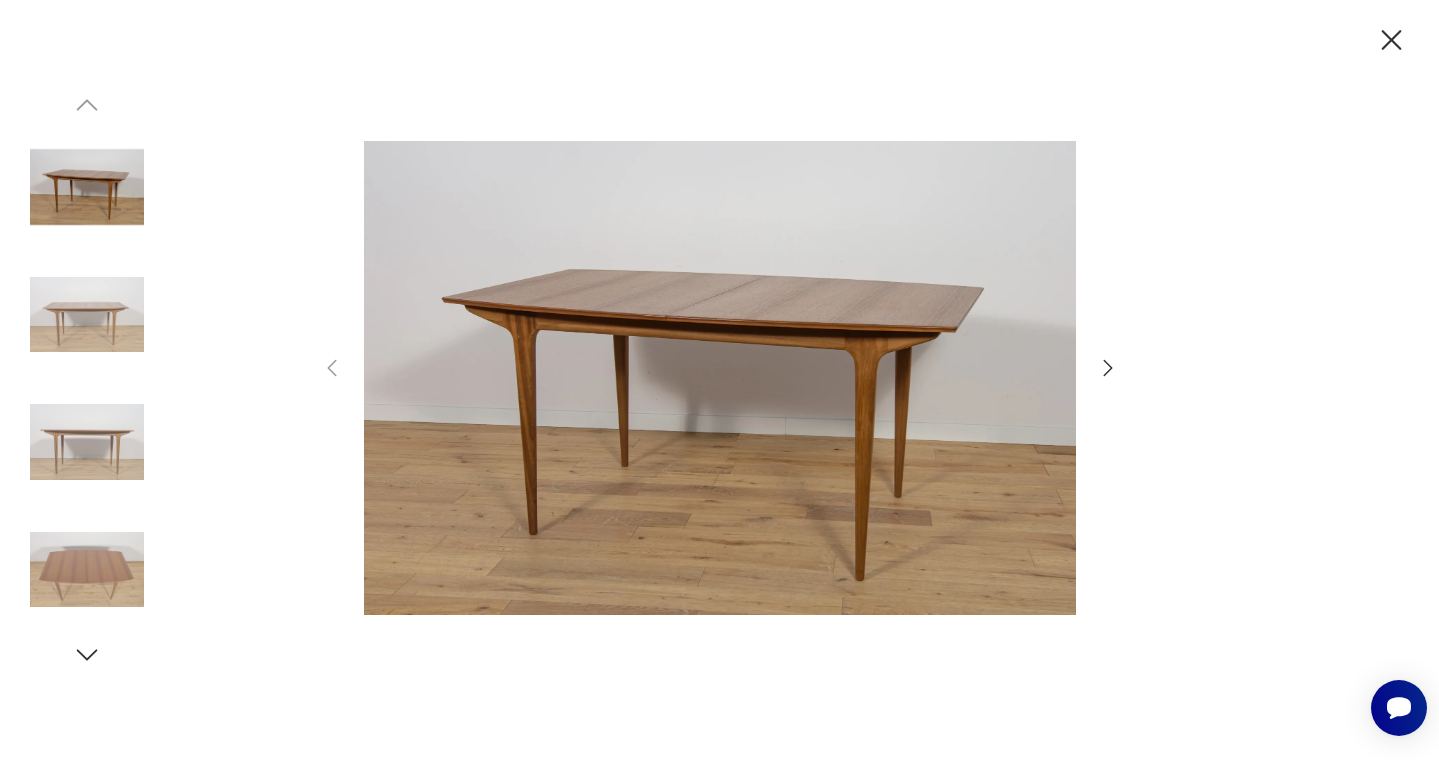 click 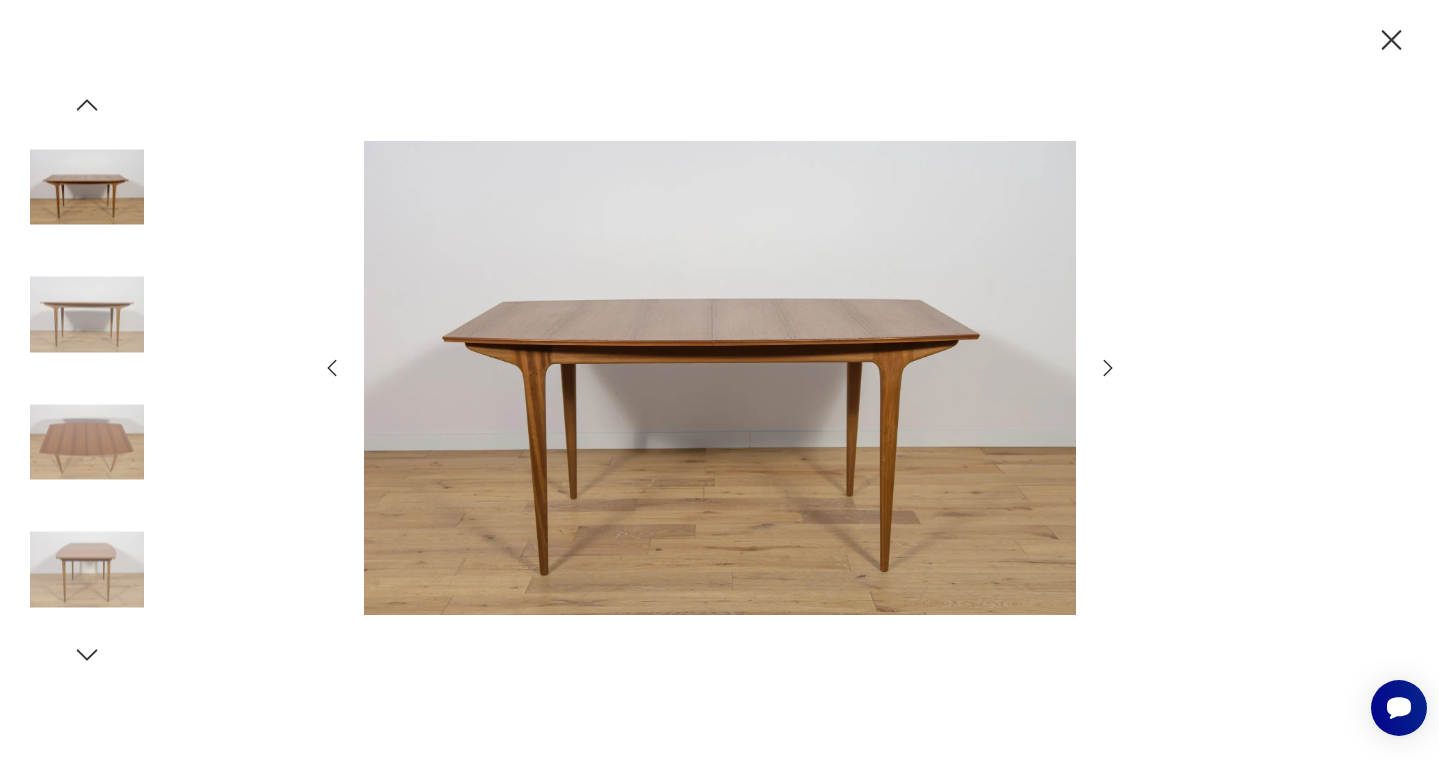 click 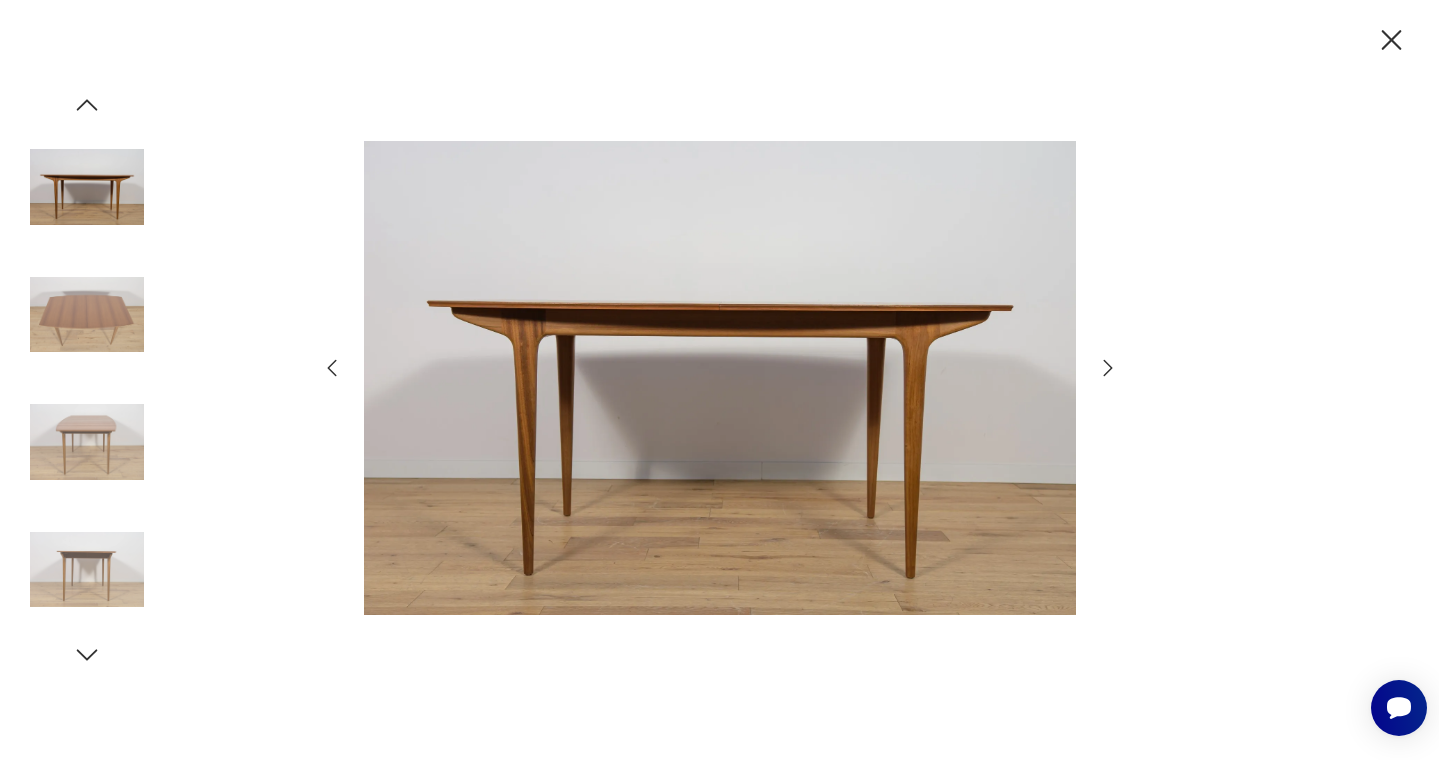 click 